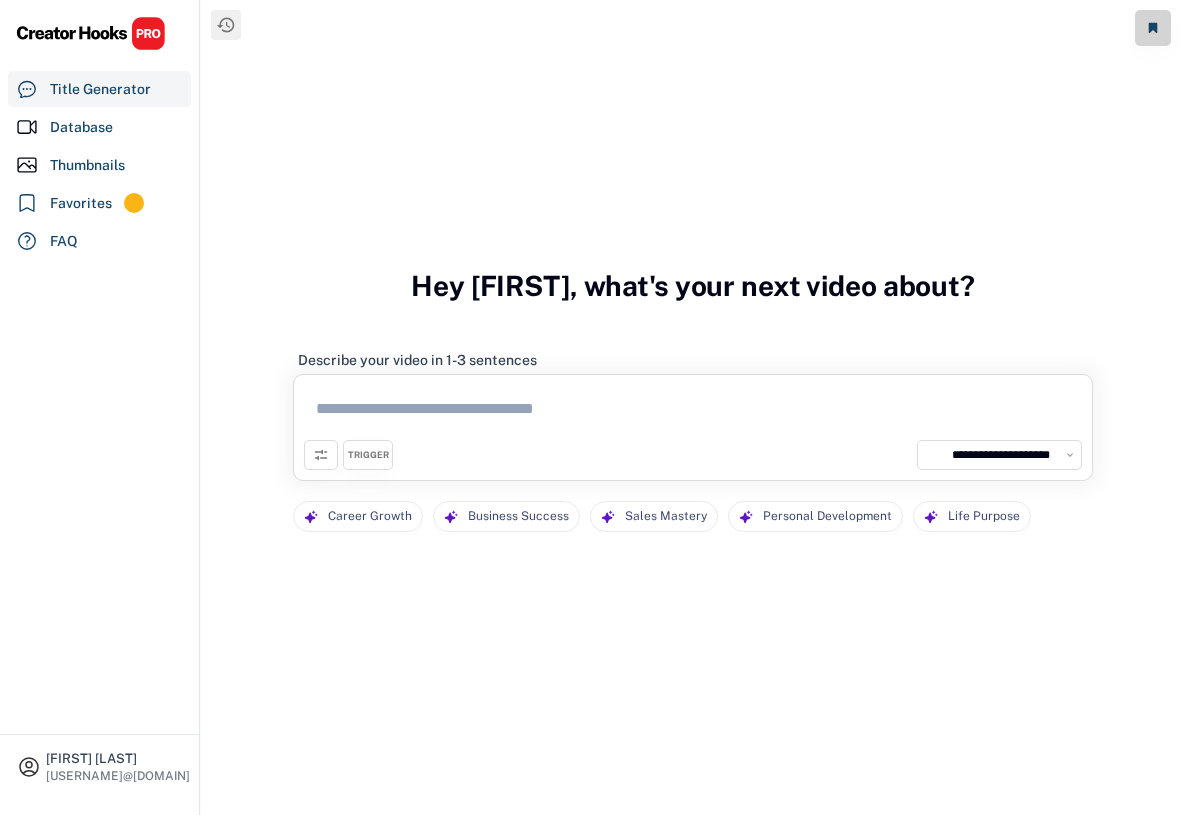 select on "**********" 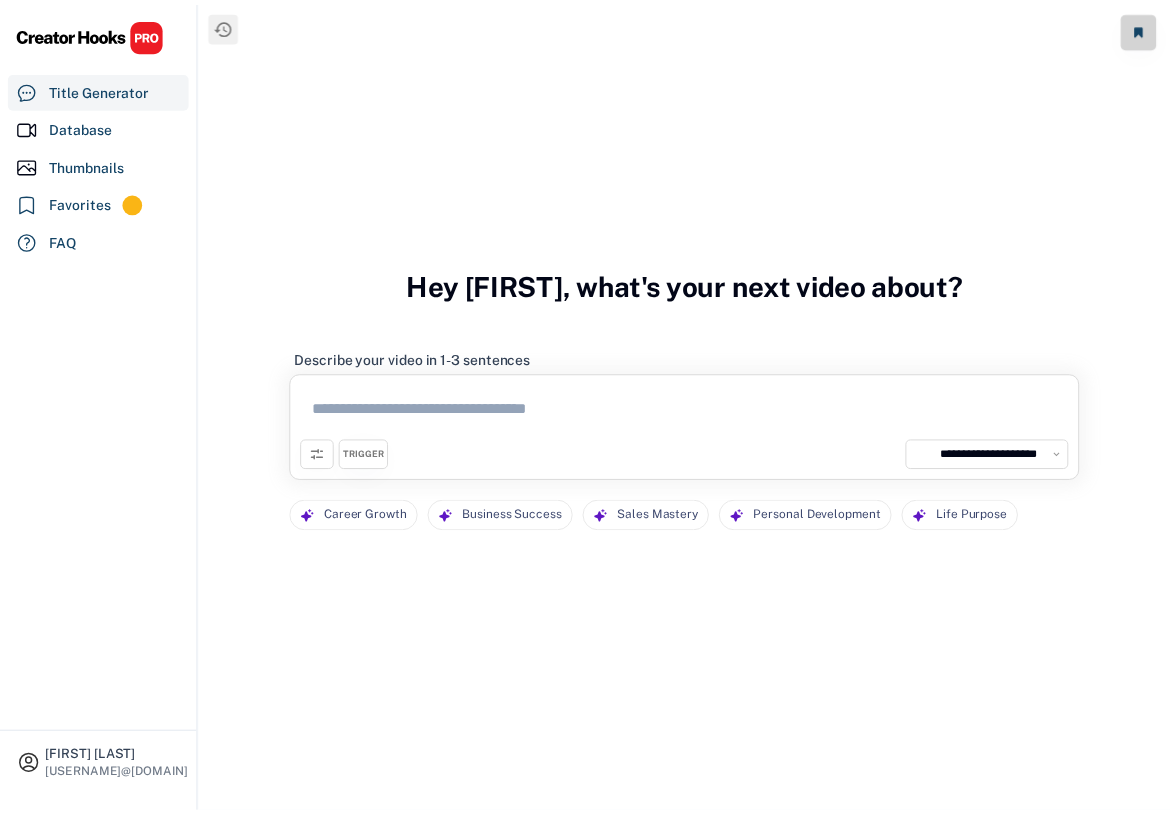 scroll, scrollTop: 0, scrollLeft: 0, axis: both 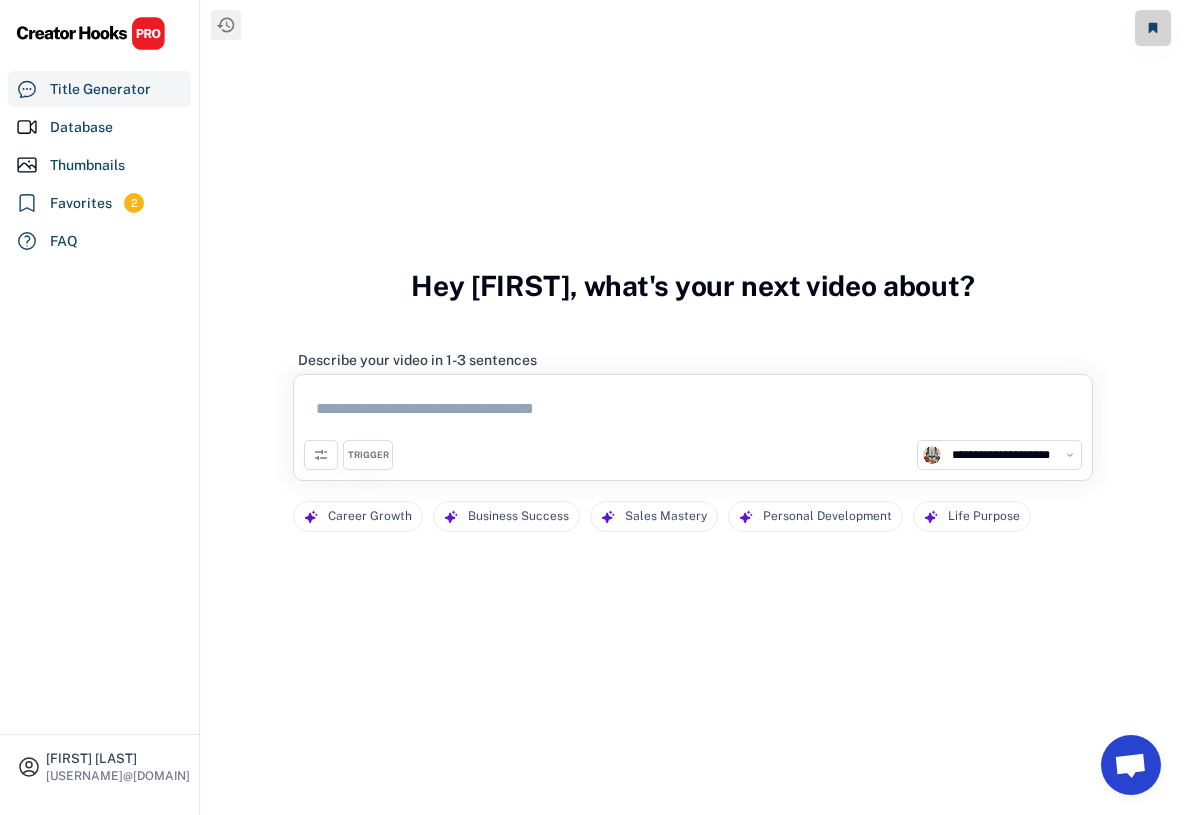 click at bounding box center [693, 412] 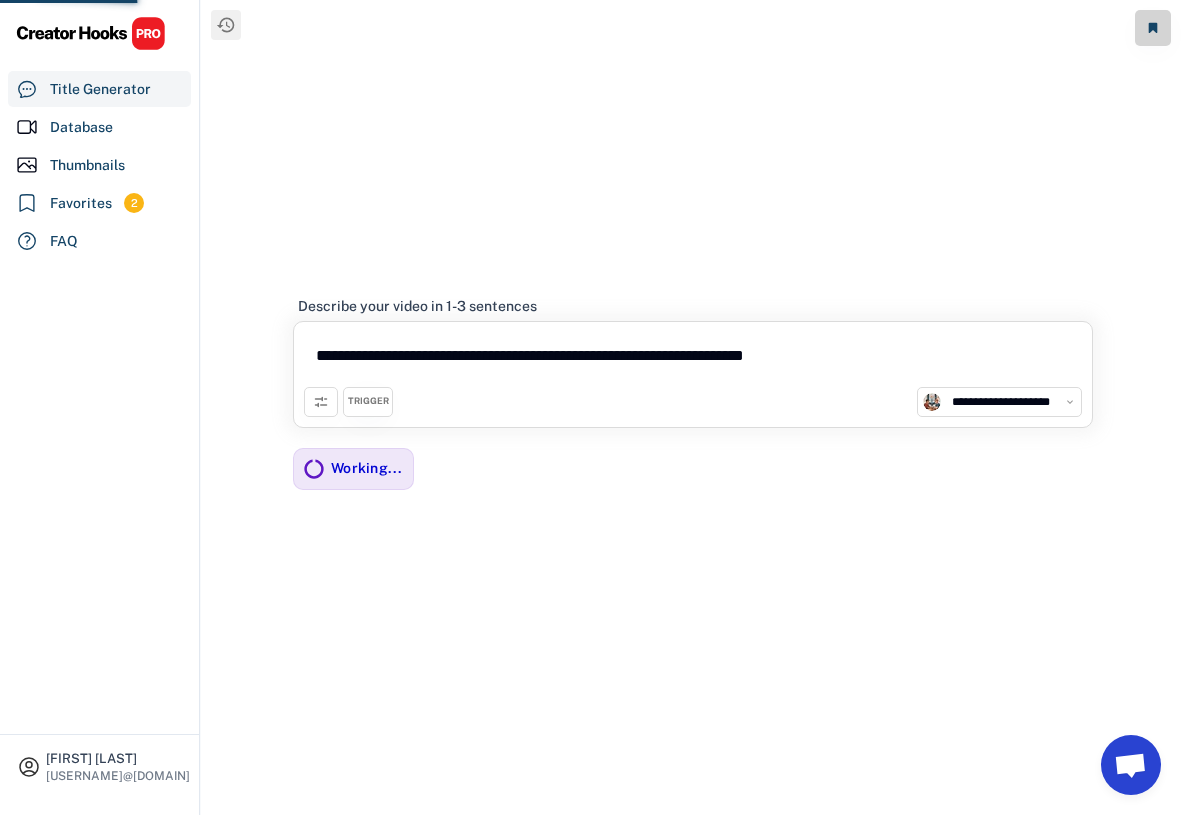 click on "**********" at bounding box center [693, 359] 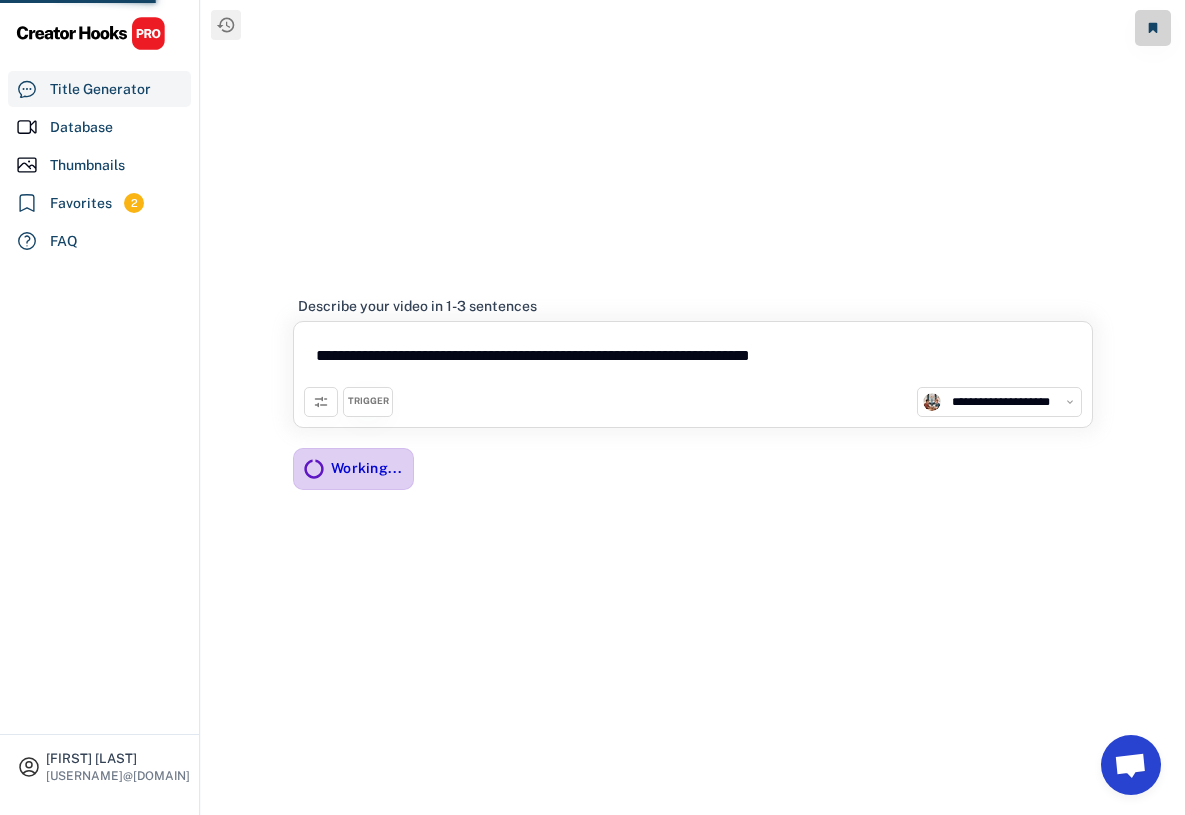 click on "Working..." at bounding box center (367, 468) 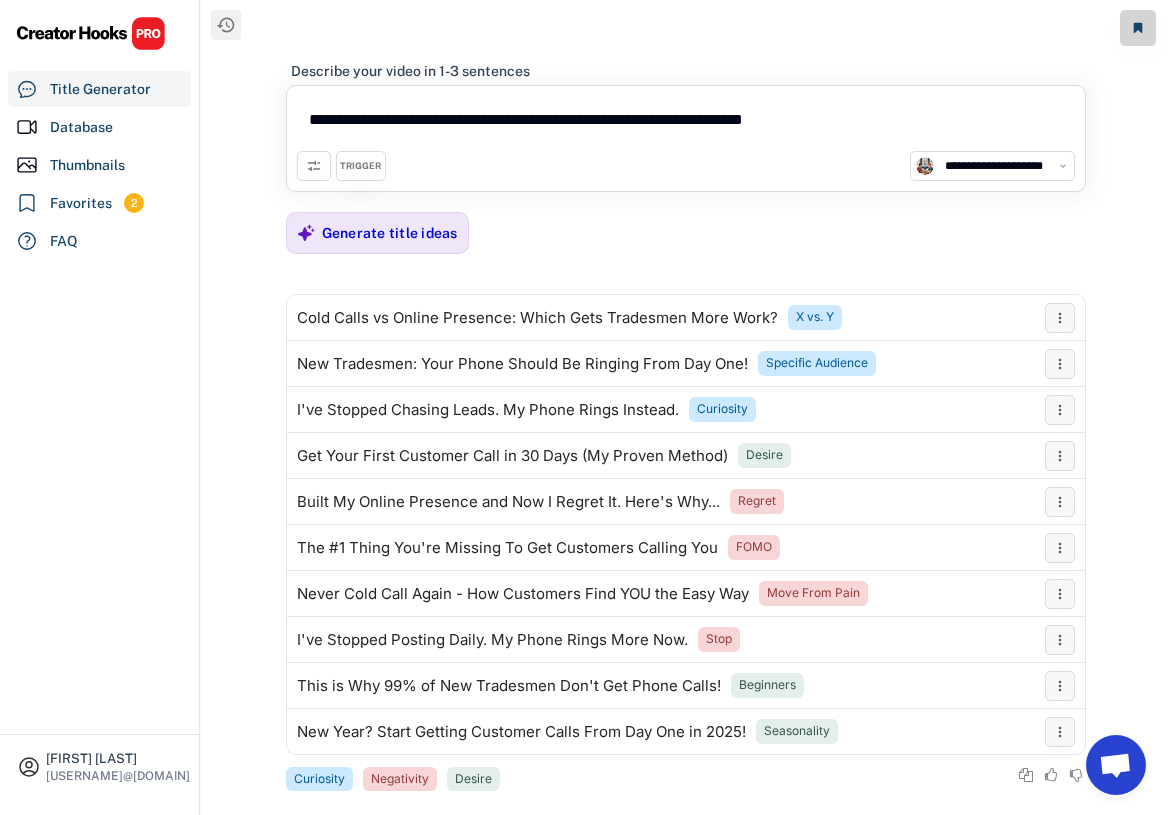 click on "**********" at bounding box center (686, 123) 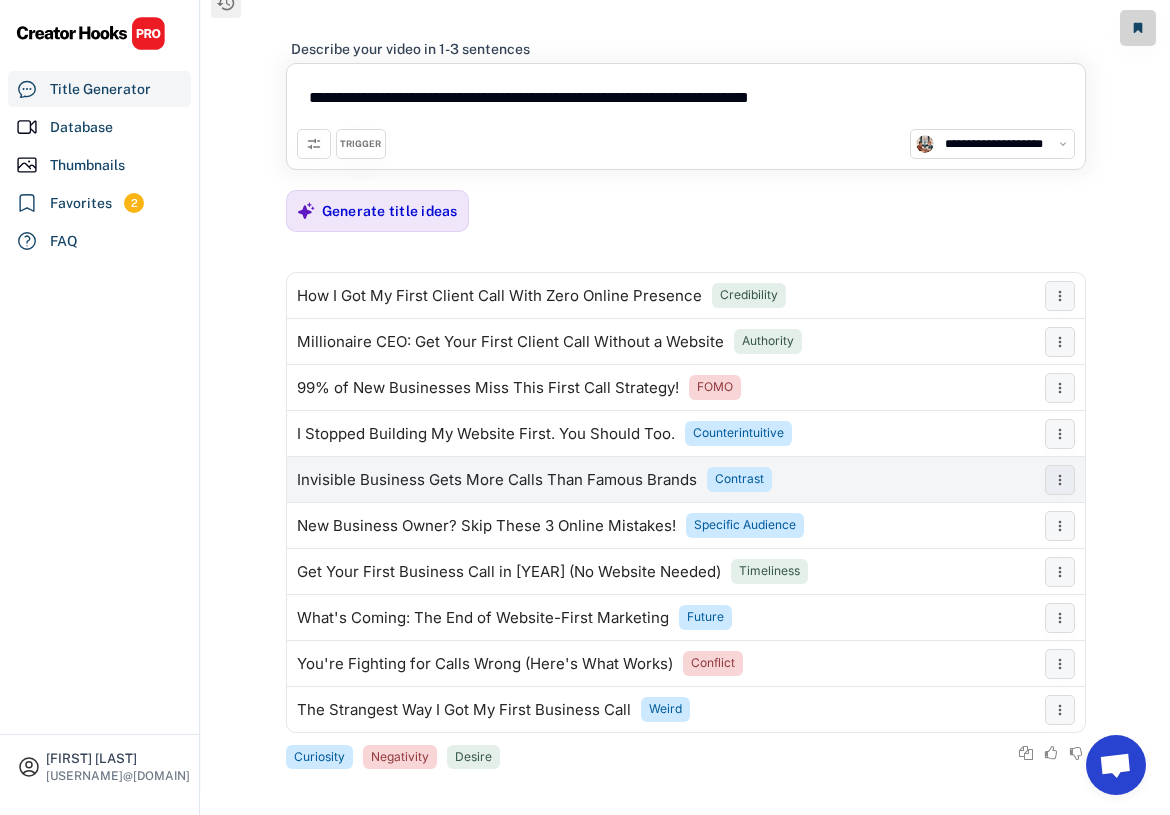 scroll, scrollTop: 28, scrollLeft: 0, axis: vertical 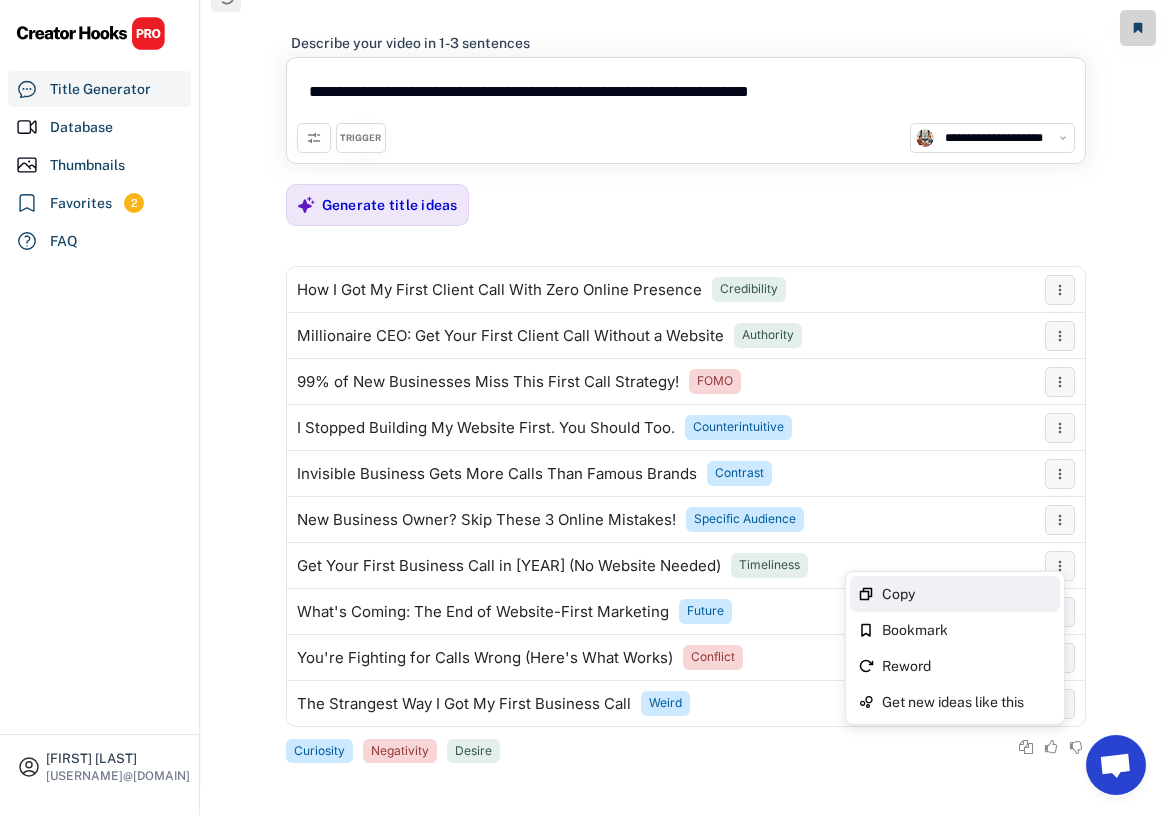 click on "Copy" at bounding box center (955, 594) 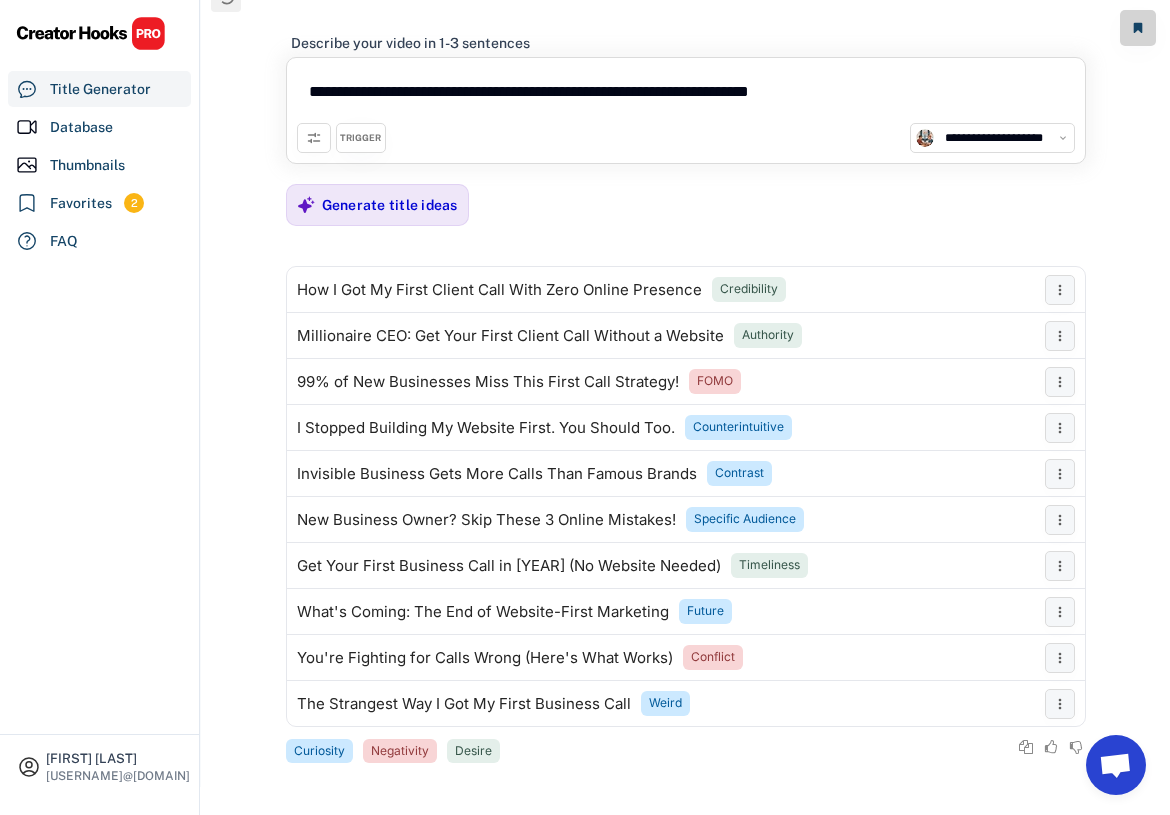 click on "**********" at bounding box center (686, 95) 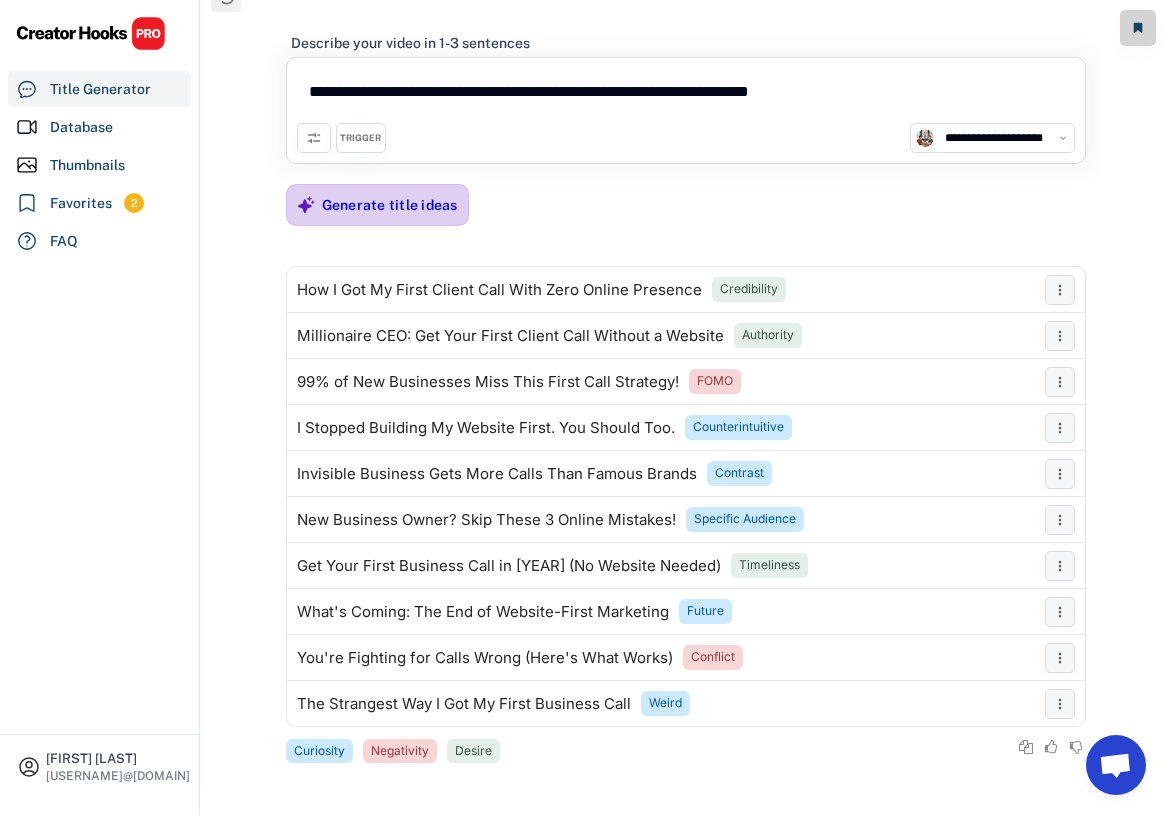 click on "Generate title ideas" at bounding box center (390, 205) 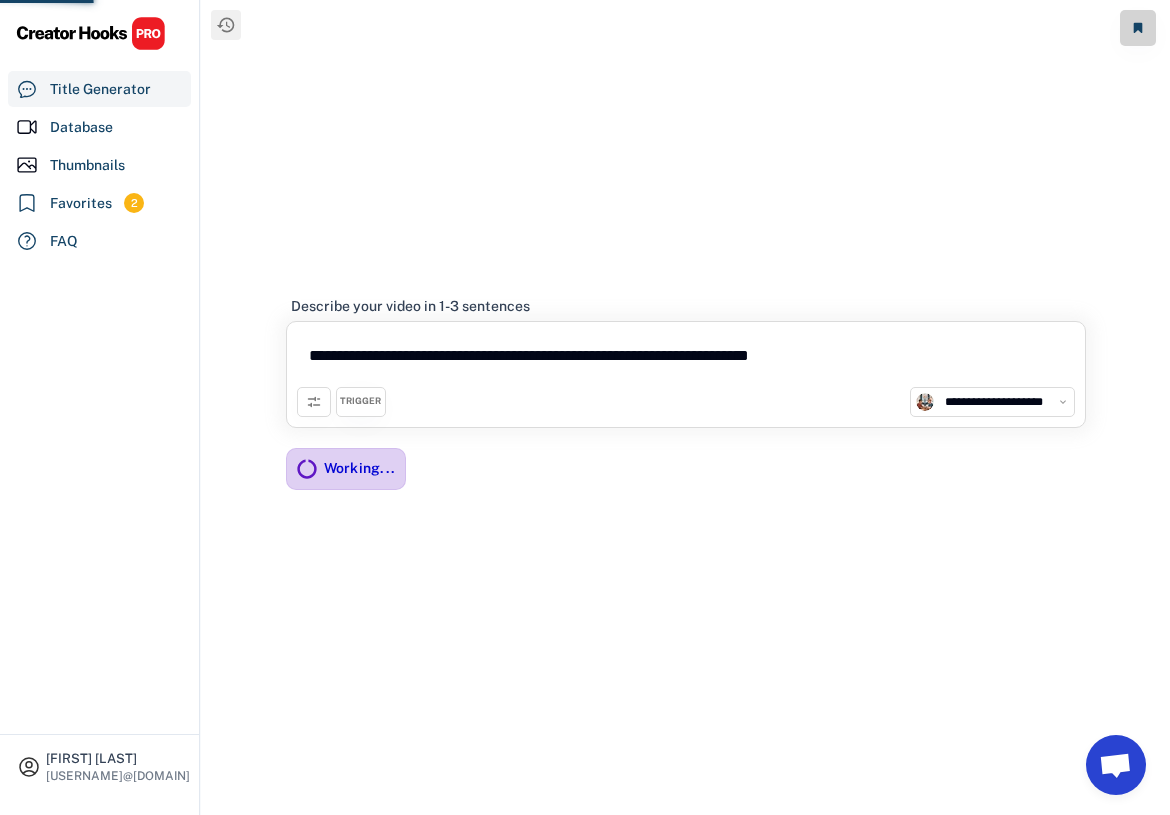 scroll, scrollTop: 0, scrollLeft: 0, axis: both 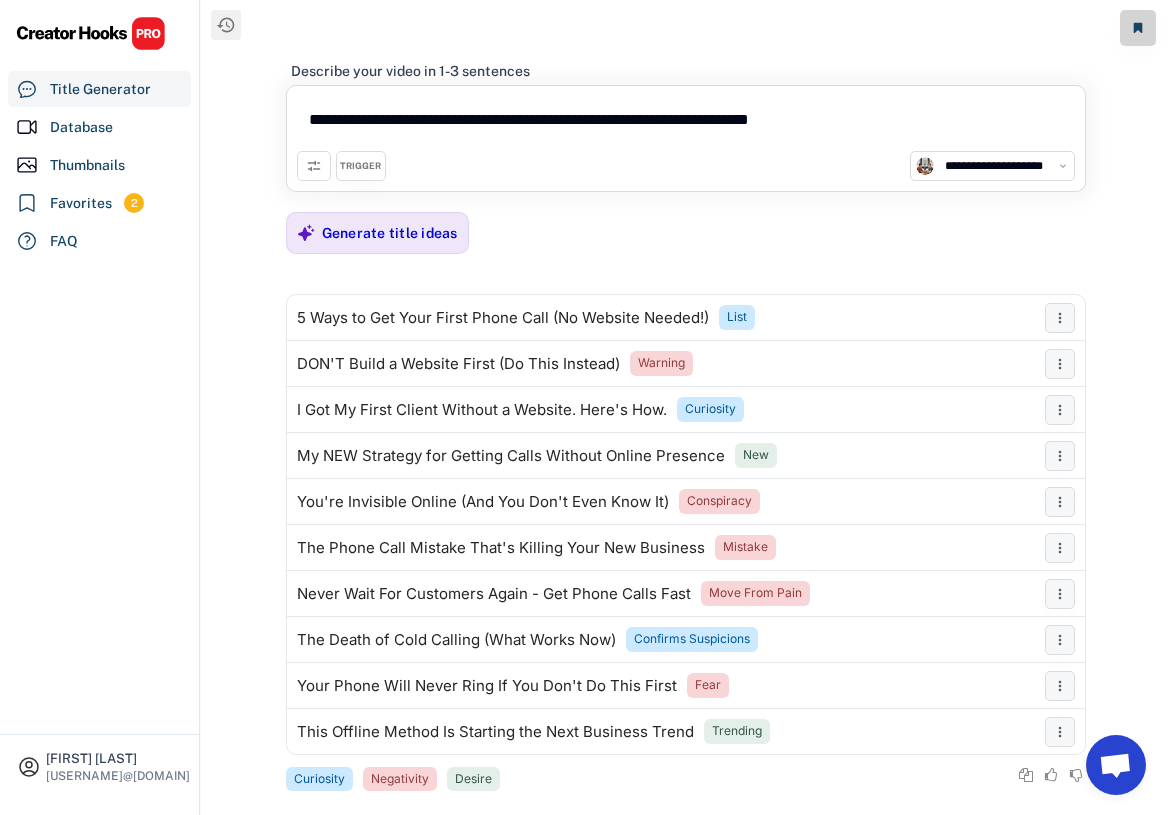 drag, startPoint x: 667, startPoint y: 126, endPoint x: 1013, endPoint y: 112, distance: 346.2831 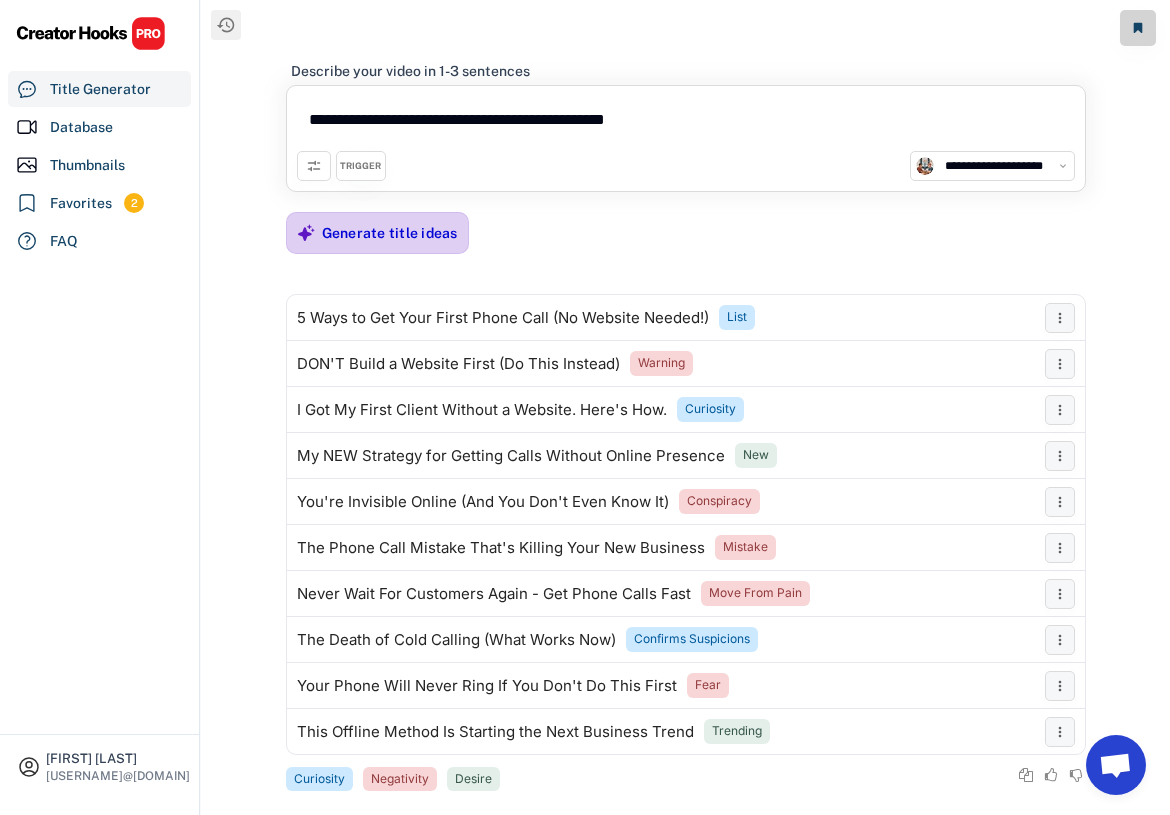 click on "Generate title ideas" at bounding box center [390, 233] 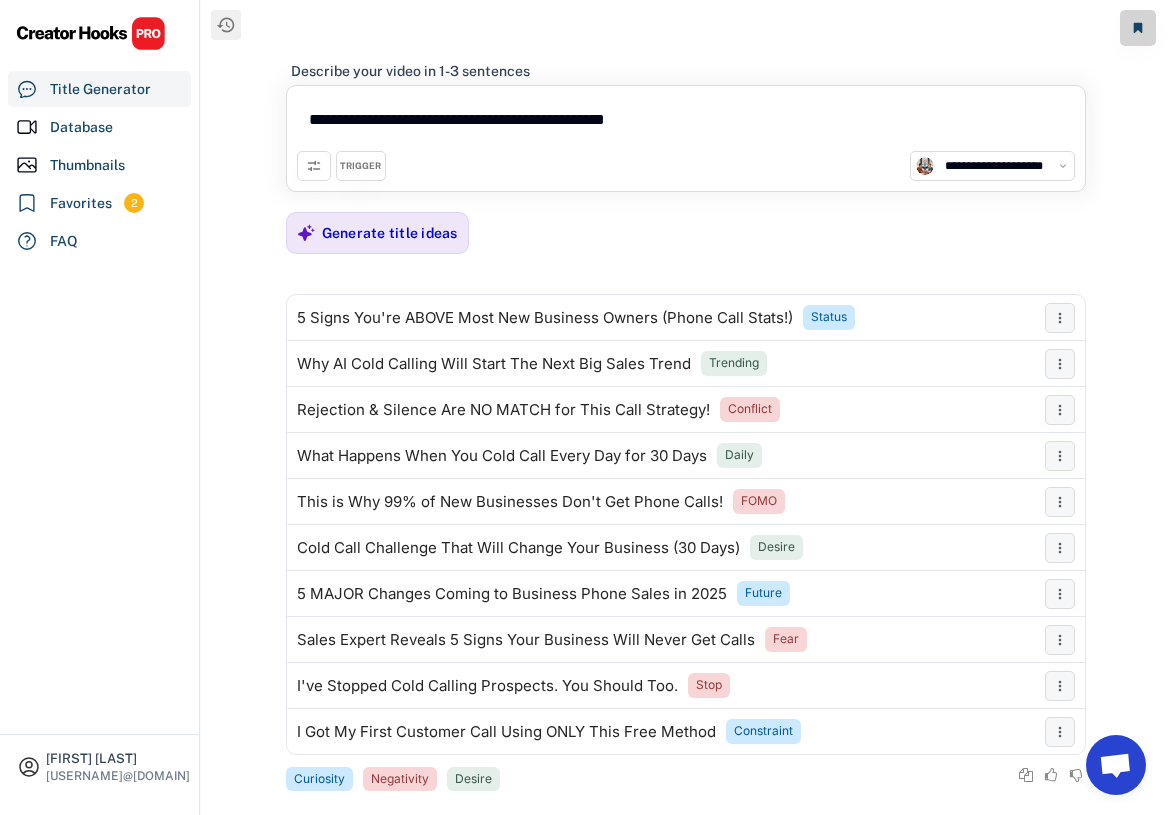 click on "**********" at bounding box center (686, 123) 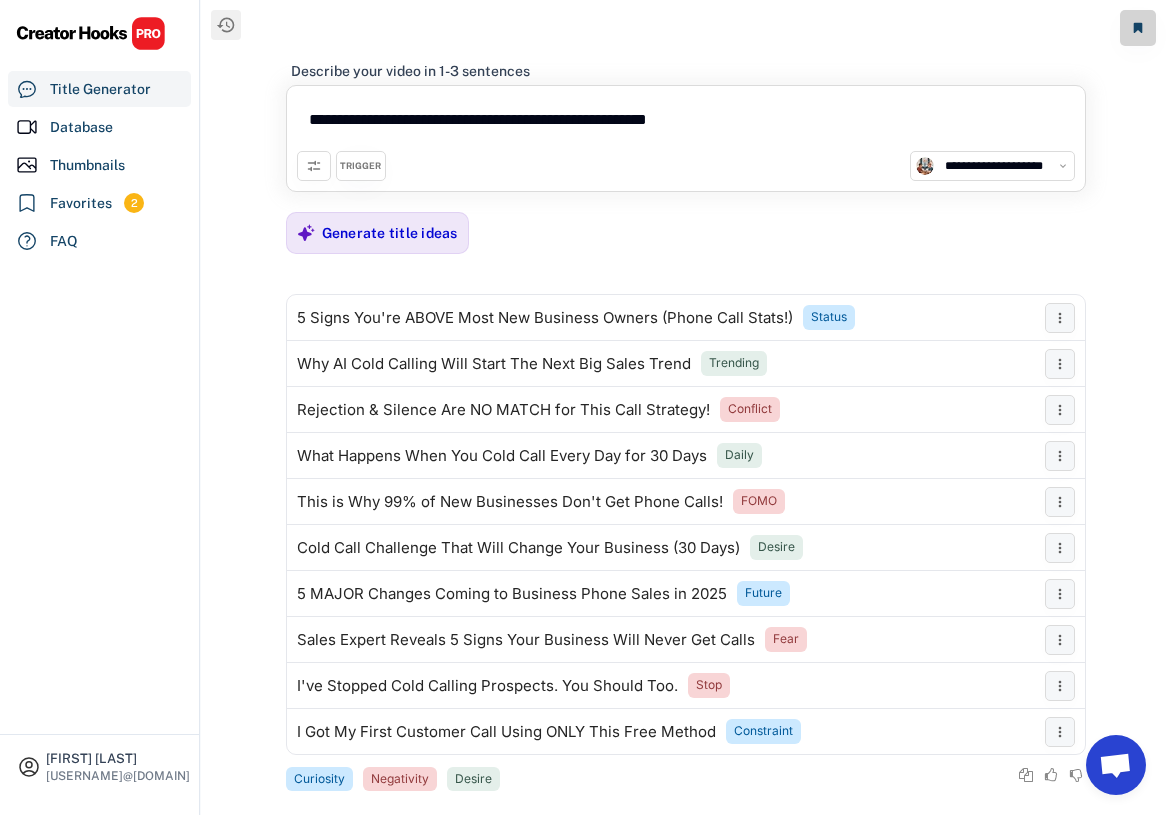 click on "Curiosity Negativity Desire" at bounding box center [686, 779] 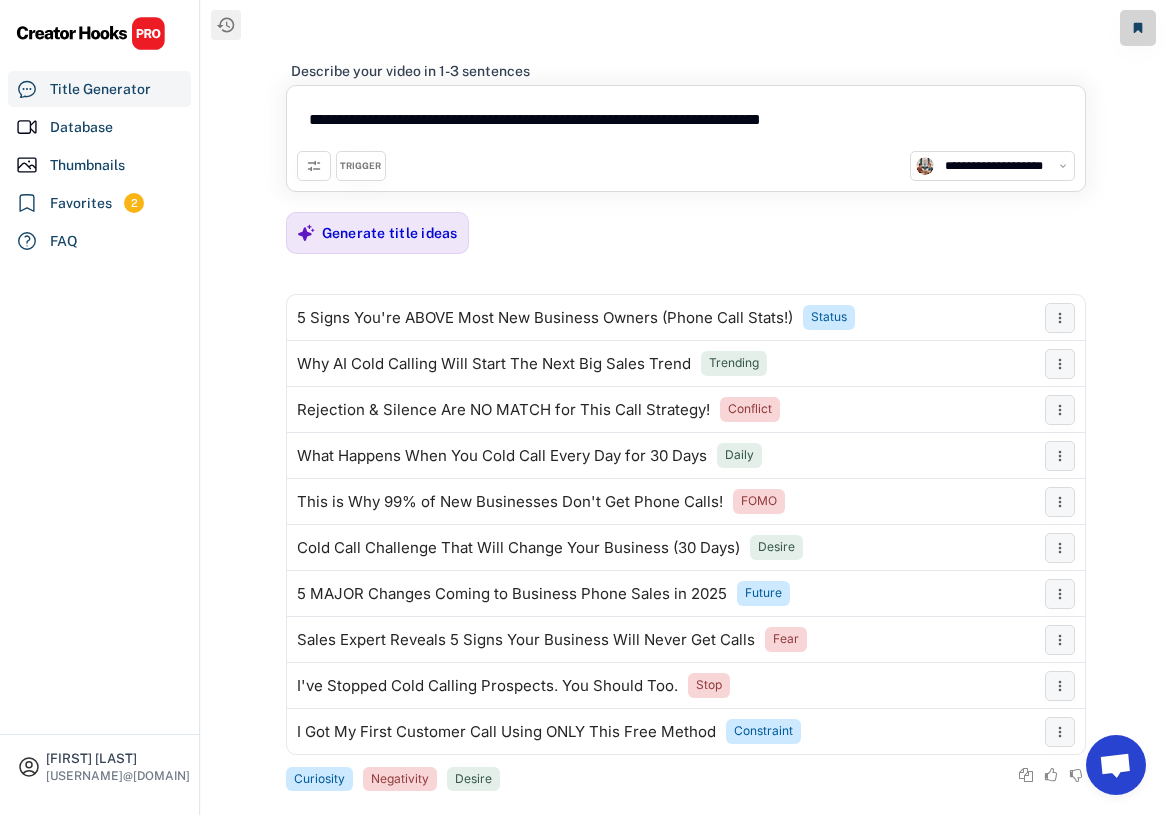 click on "**********" at bounding box center [686, 123] 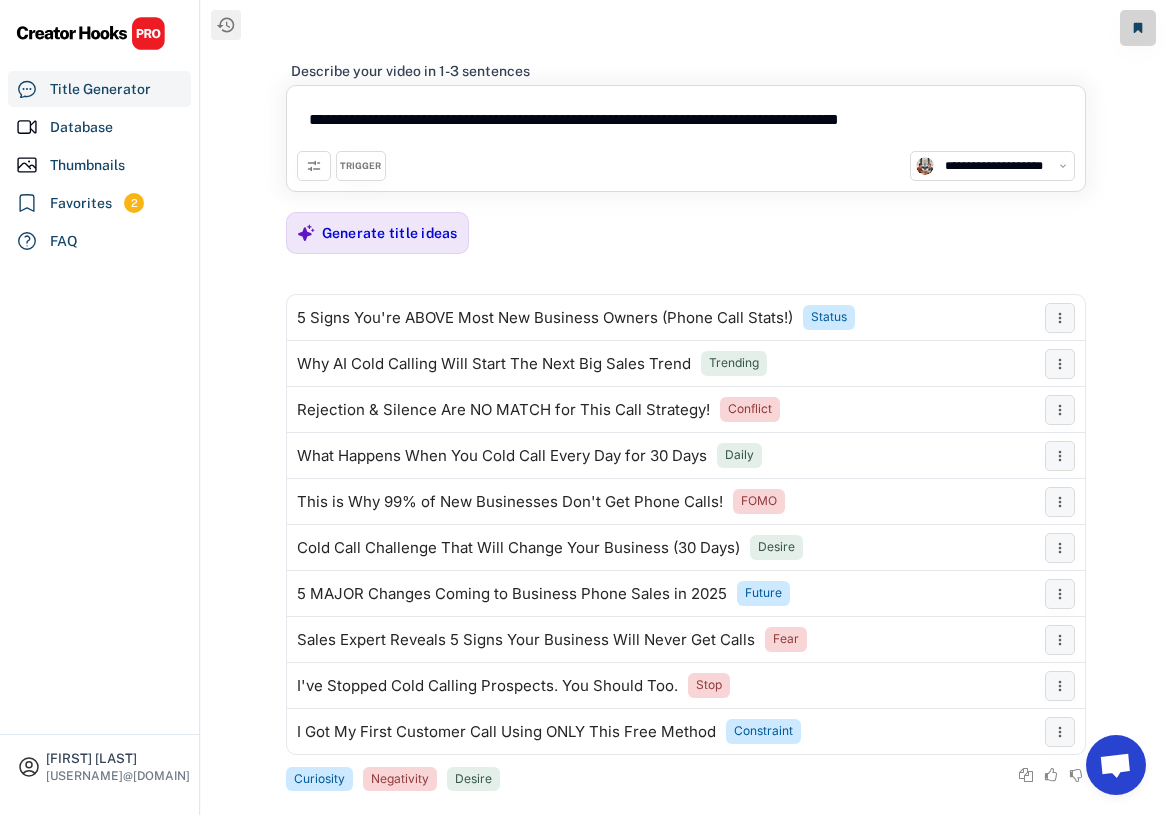 click on "**********" at bounding box center [686, 123] 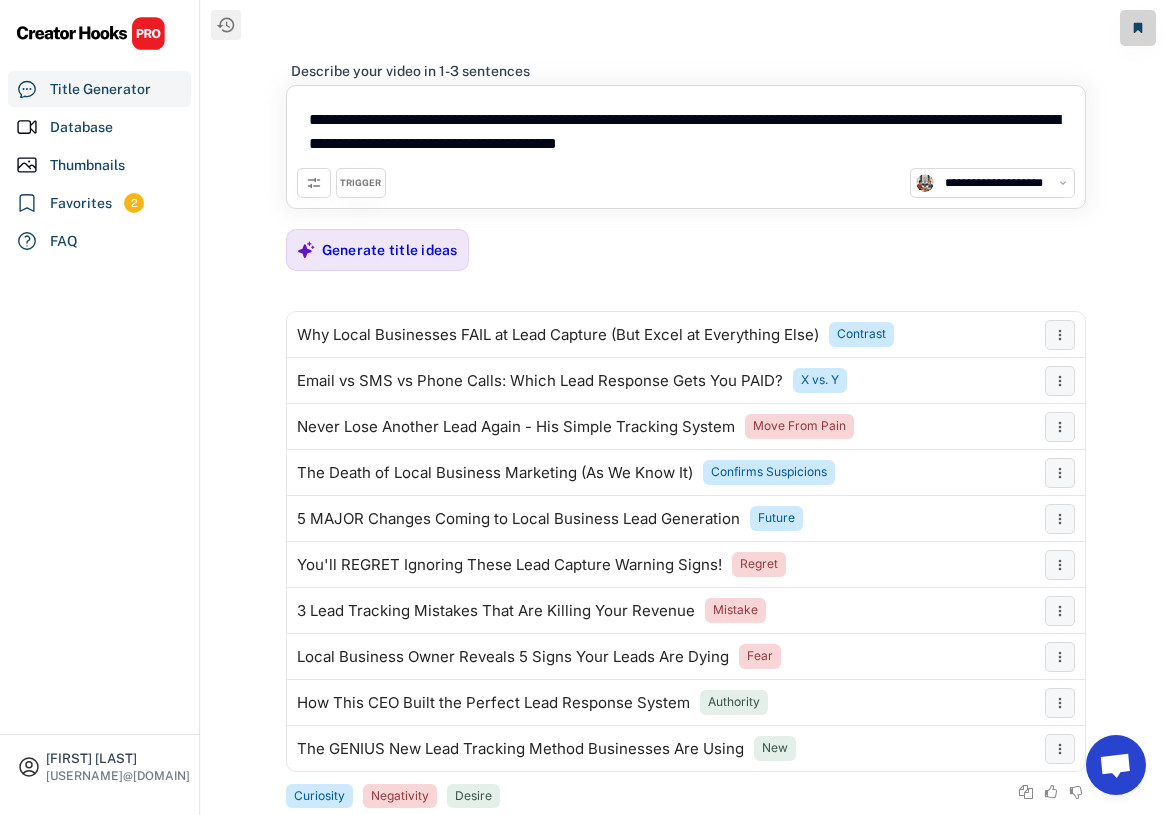 click on "**********" at bounding box center (686, 132) 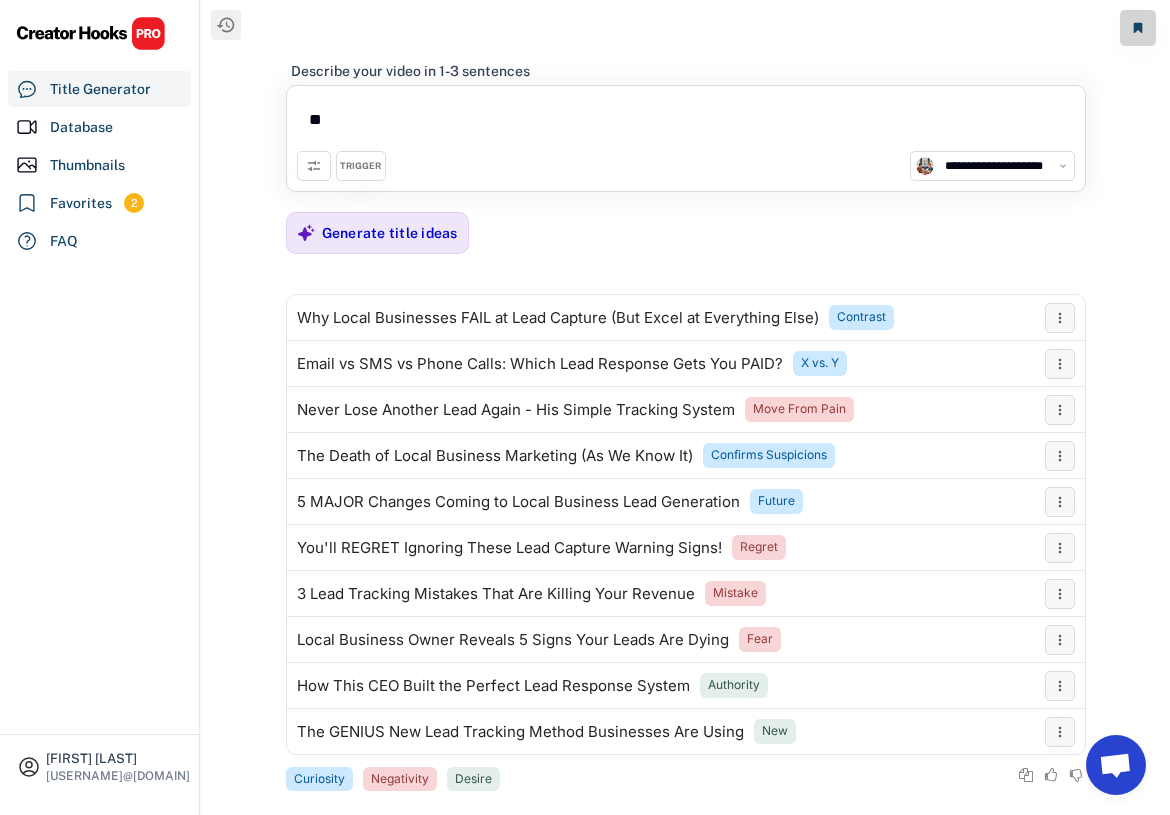 type on "*" 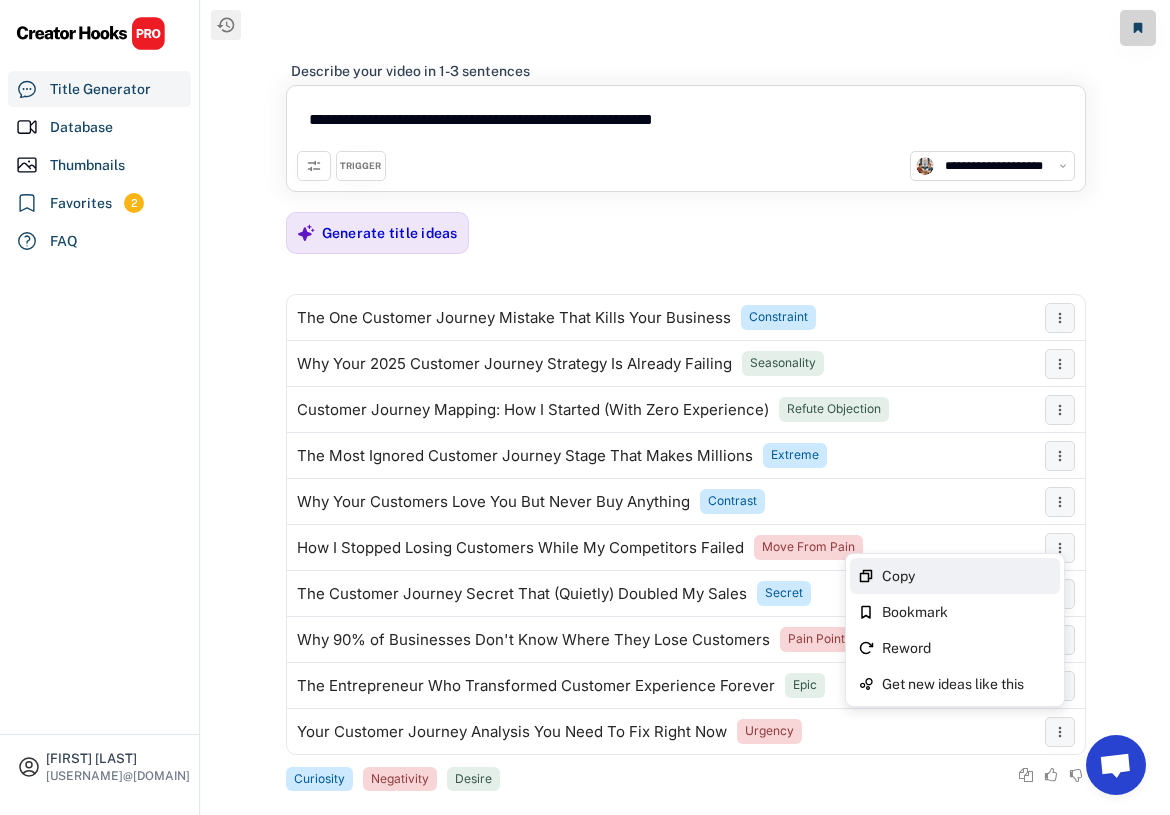 click on "Copy" at bounding box center [955, 576] 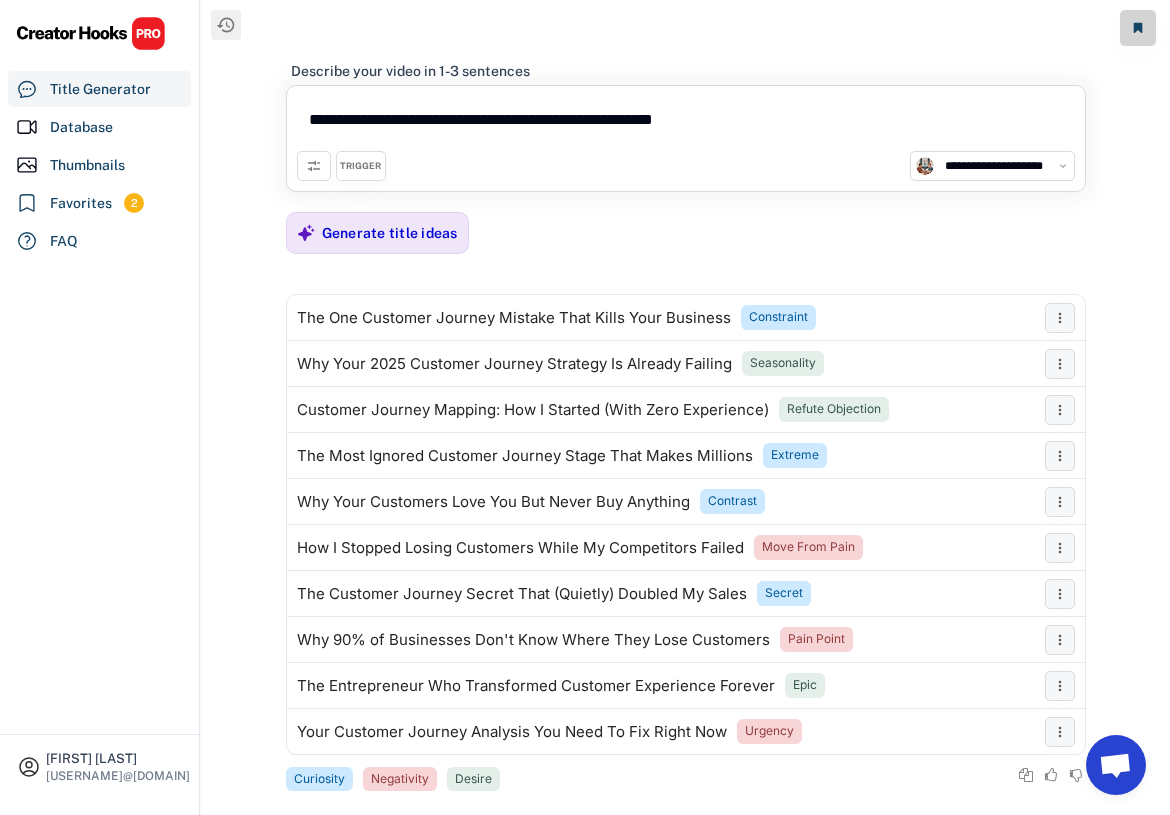 click on "**********" at bounding box center (686, 123) 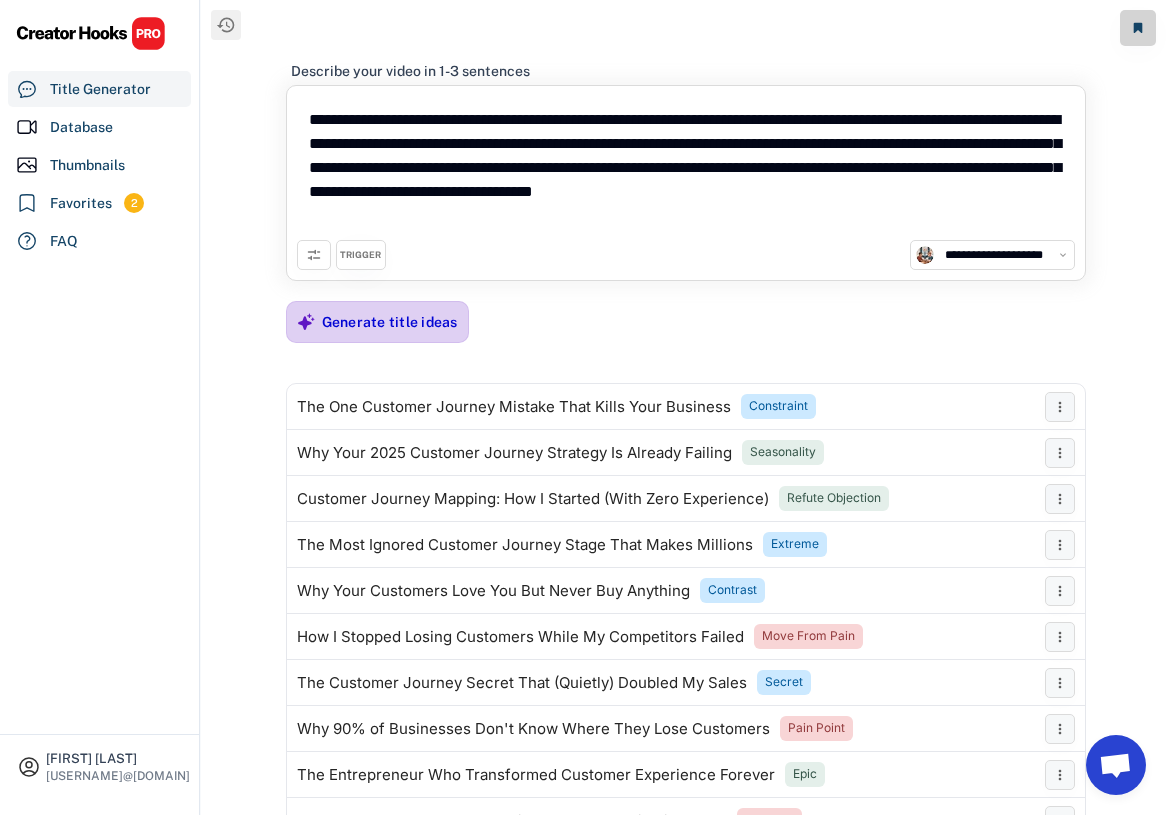 type on "**********" 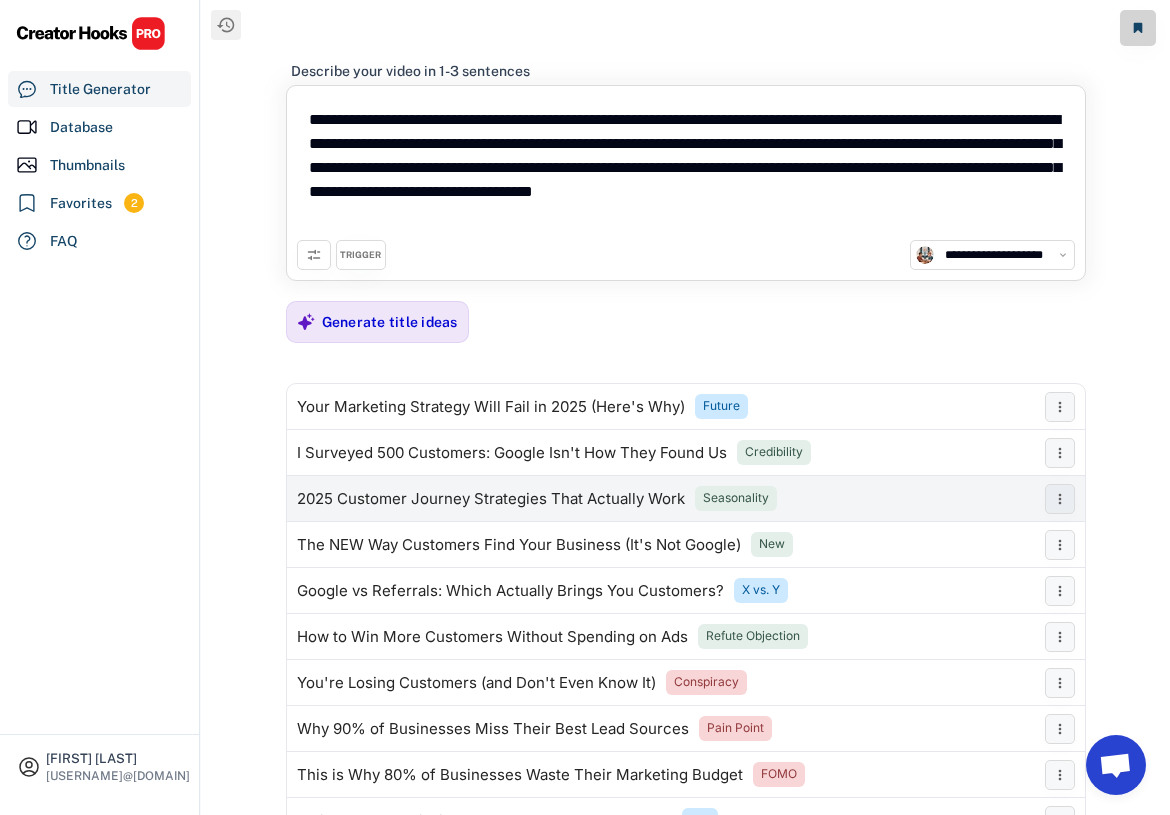 scroll, scrollTop: 100, scrollLeft: 0, axis: vertical 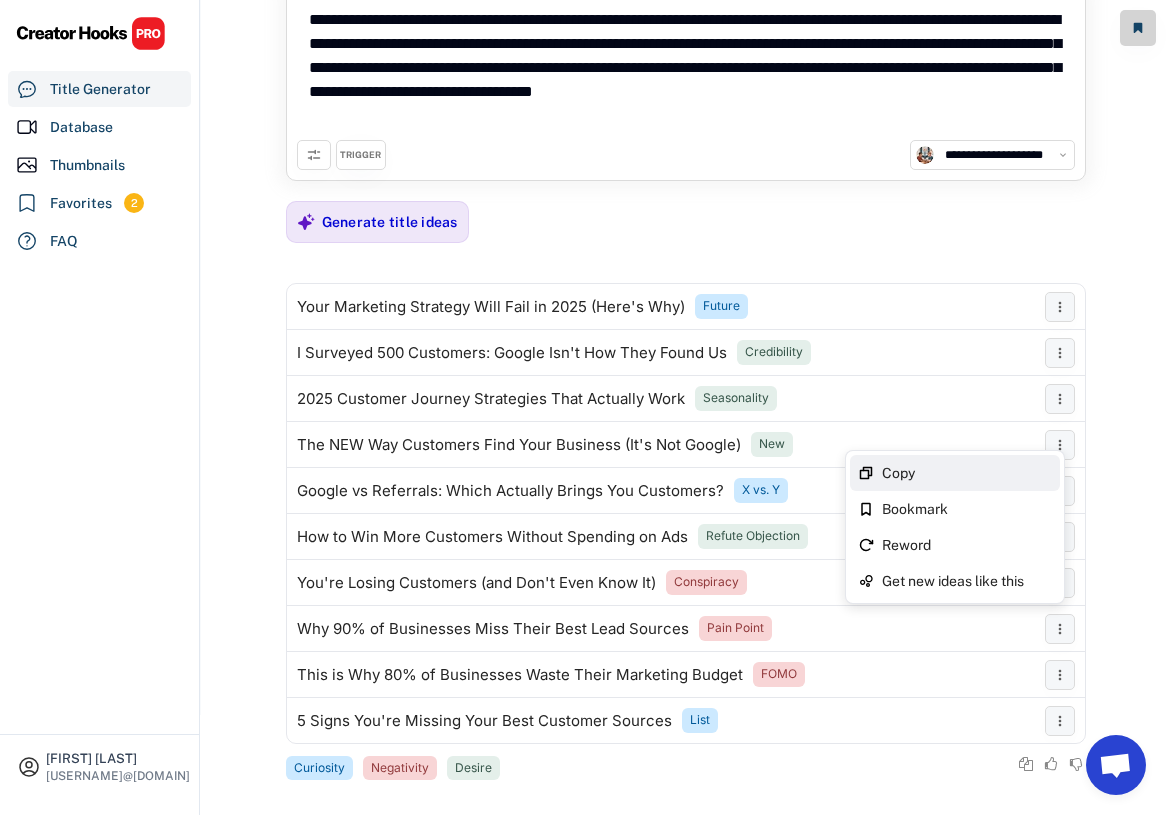 click on "Copy" at bounding box center (967, 473) 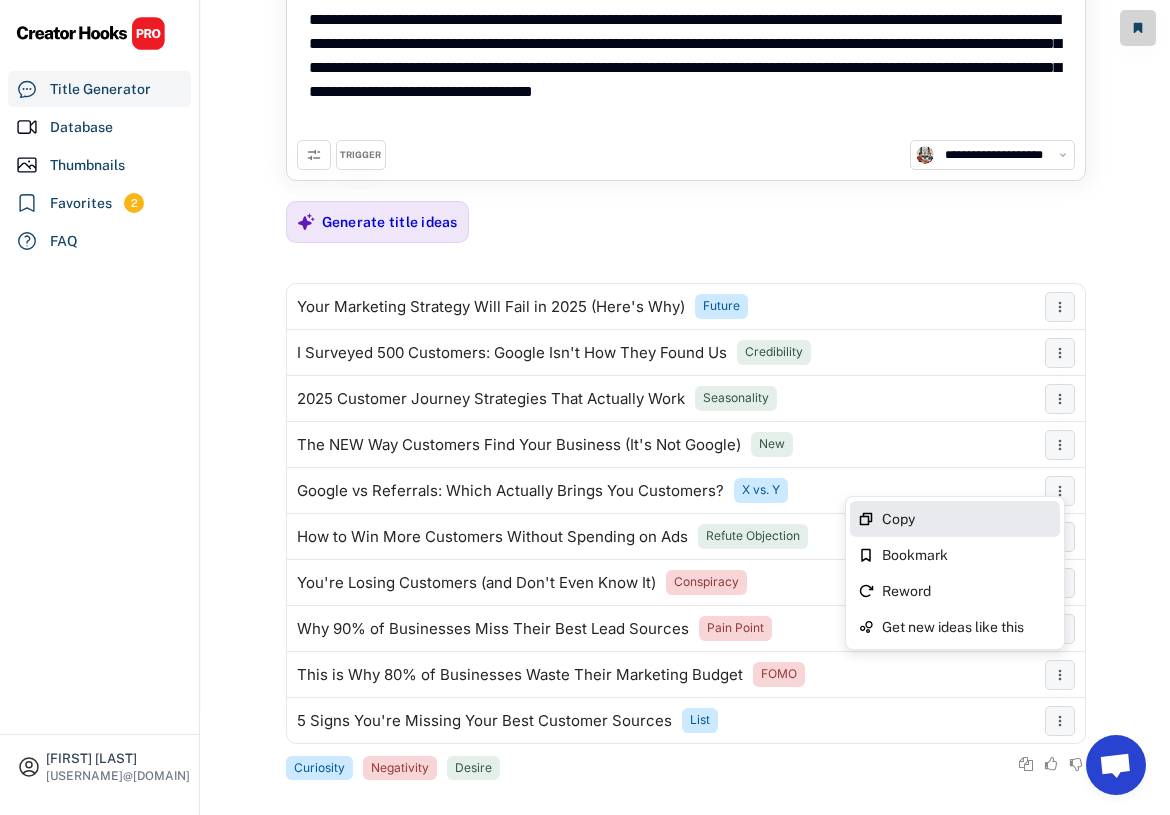 click on "Copy" at bounding box center (955, 519) 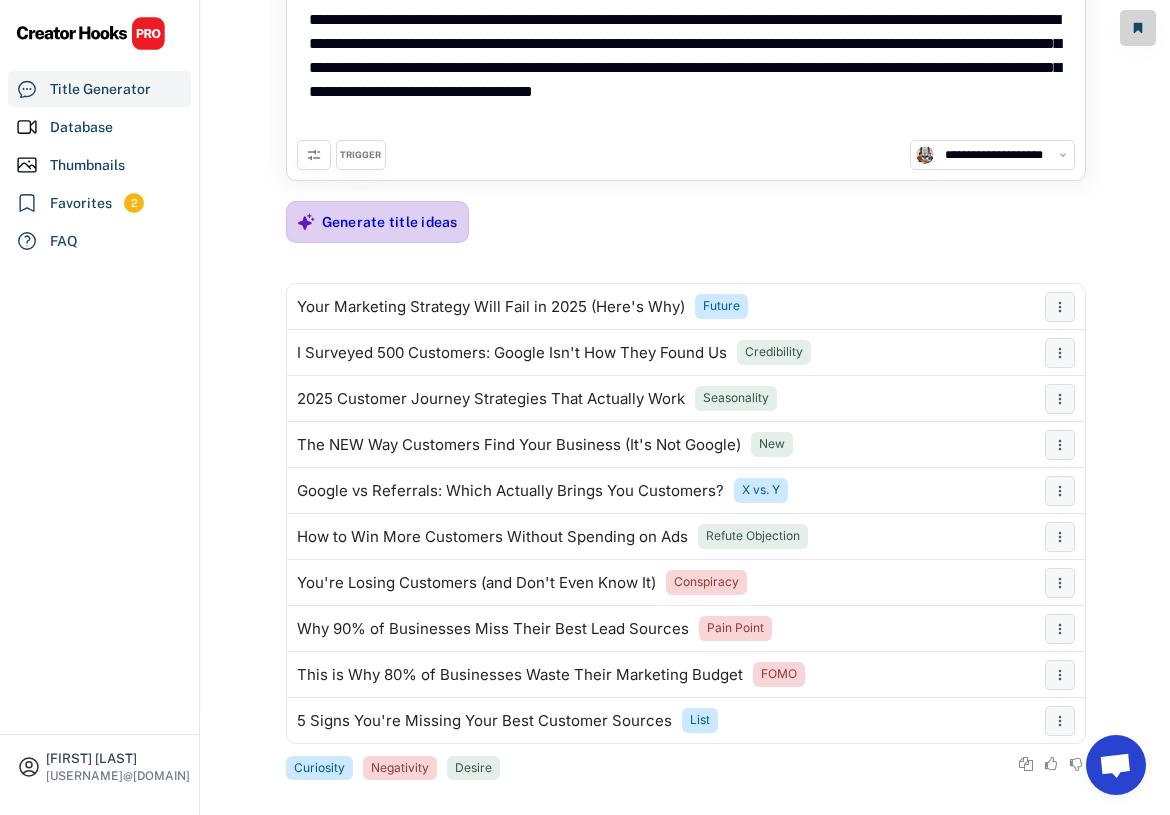 click on "Generate title ideas" at bounding box center (390, 222) 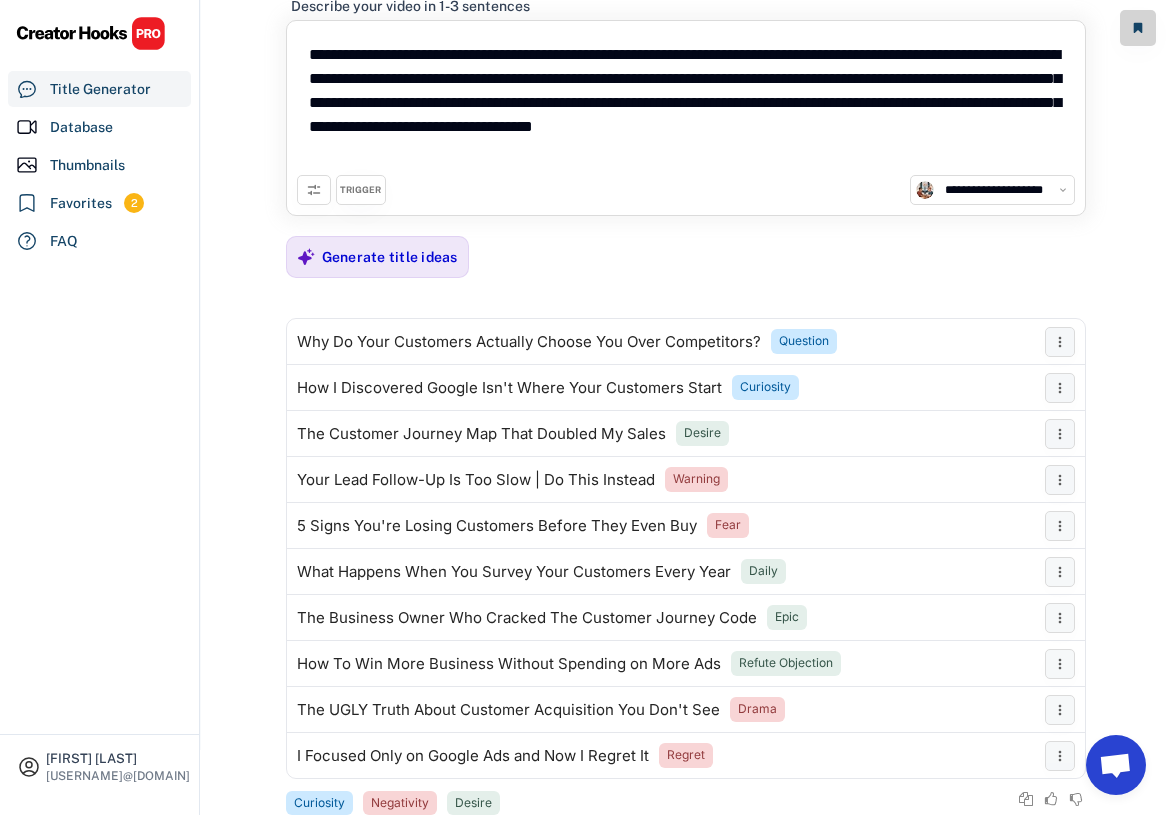 scroll, scrollTop: 100, scrollLeft: 0, axis: vertical 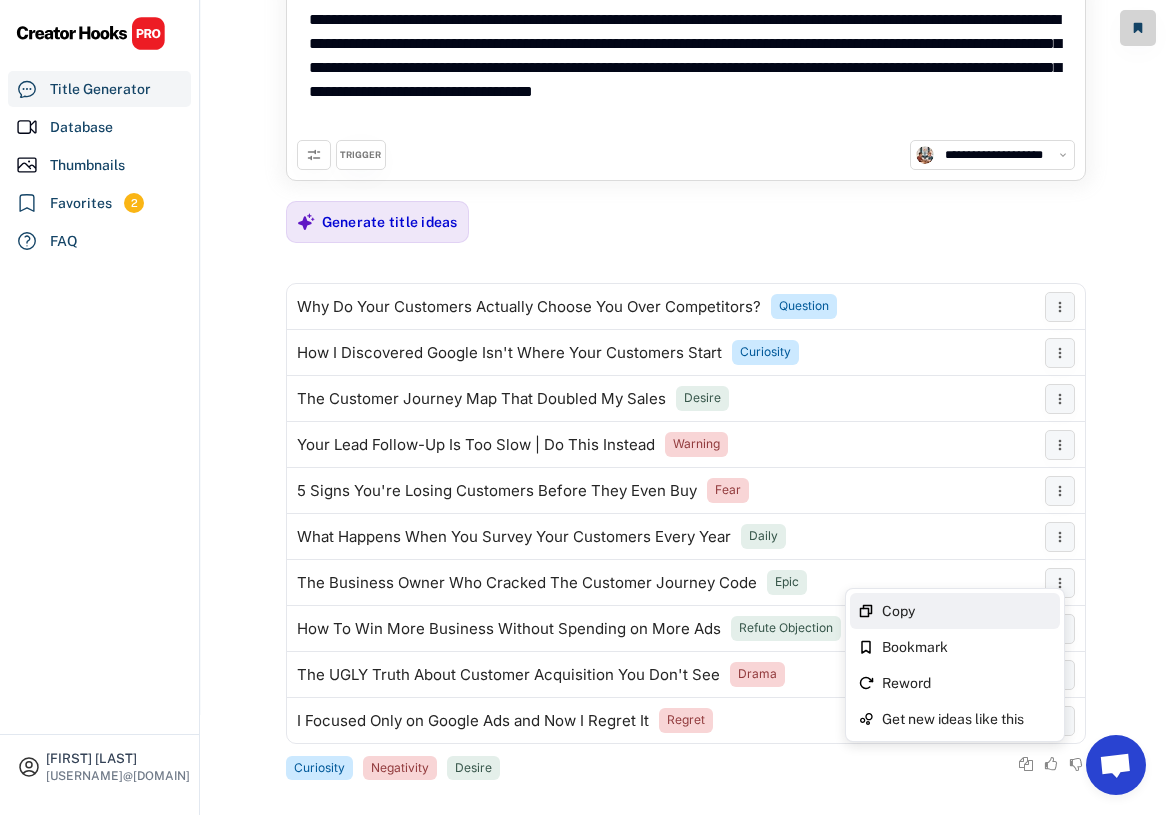 click on "Copy" at bounding box center (955, 611) 